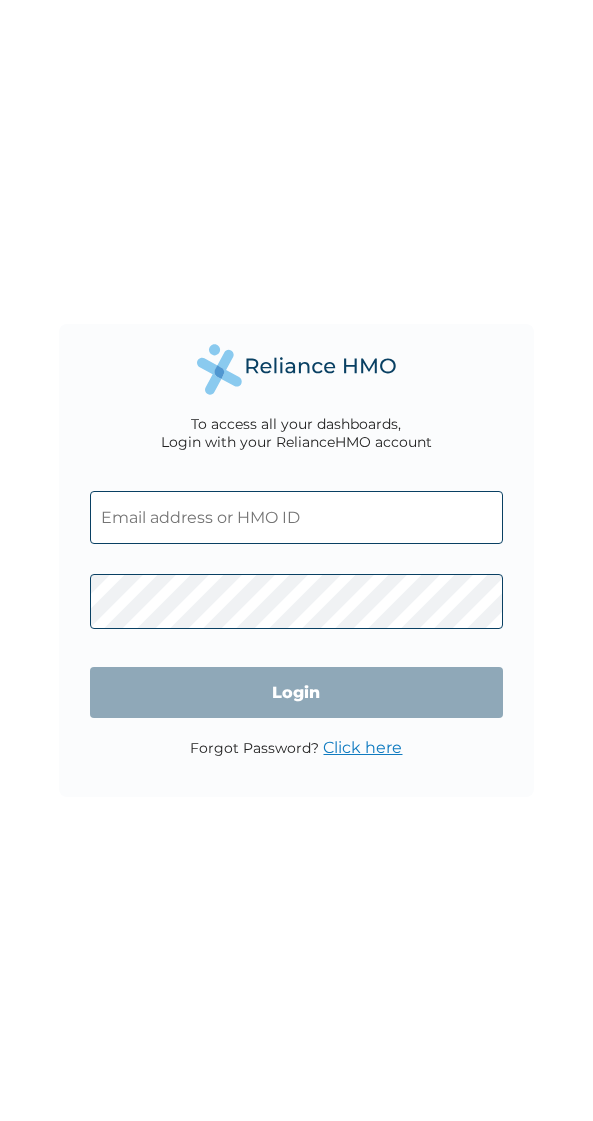 scroll, scrollTop: 0, scrollLeft: 0, axis: both 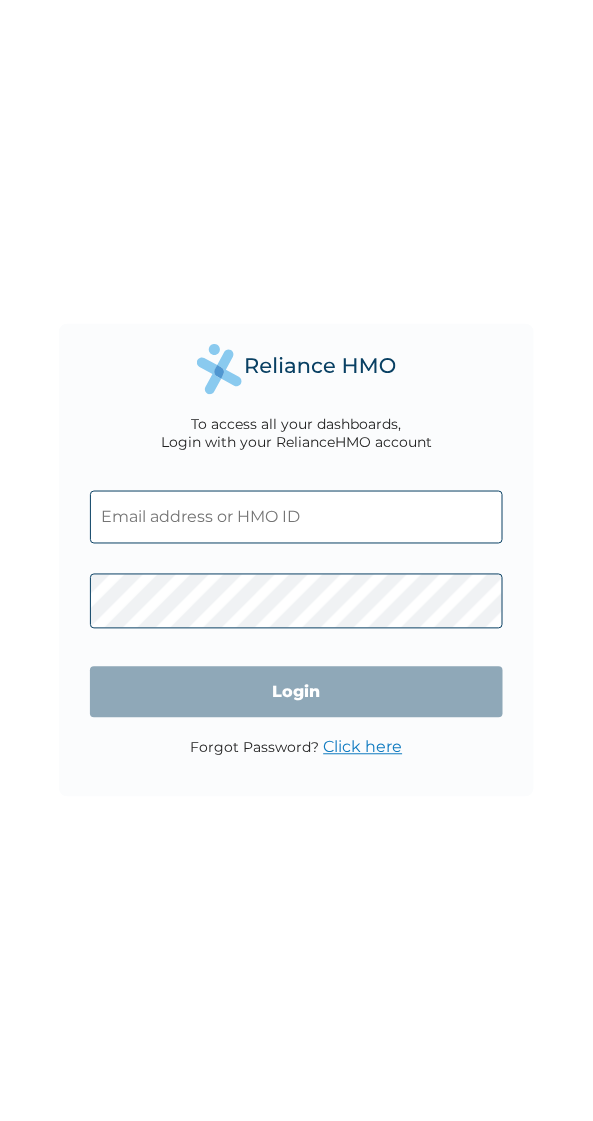 click on "Forgot Password?   Click here" at bounding box center [296, 747] 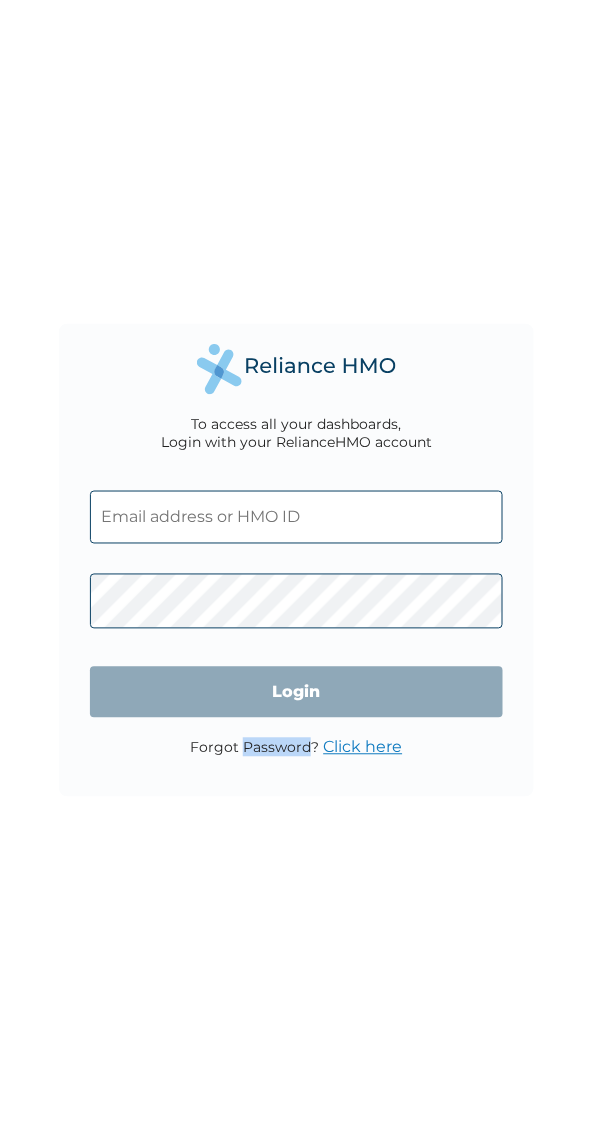 click at bounding box center (296, 517) 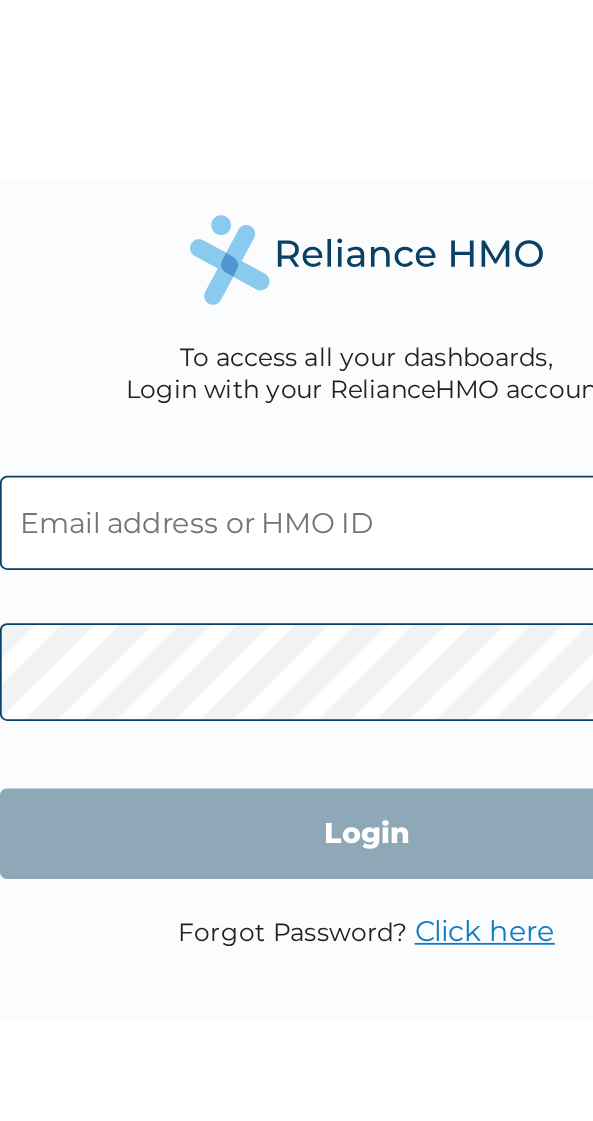 type on "promond28@gmail.com" 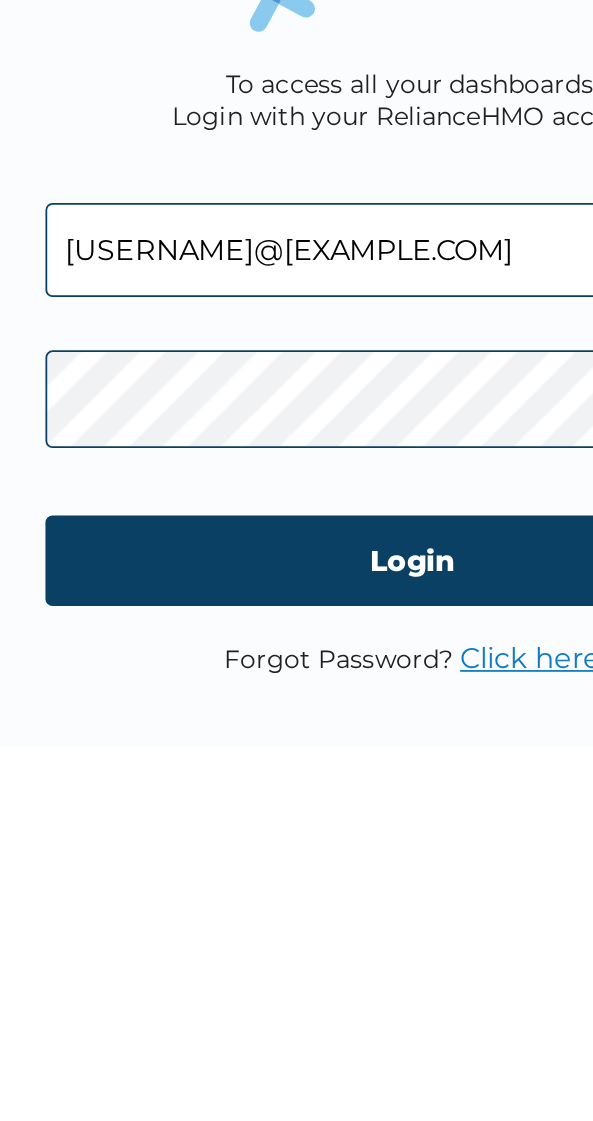 click on "Login" at bounding box center (296, 692) 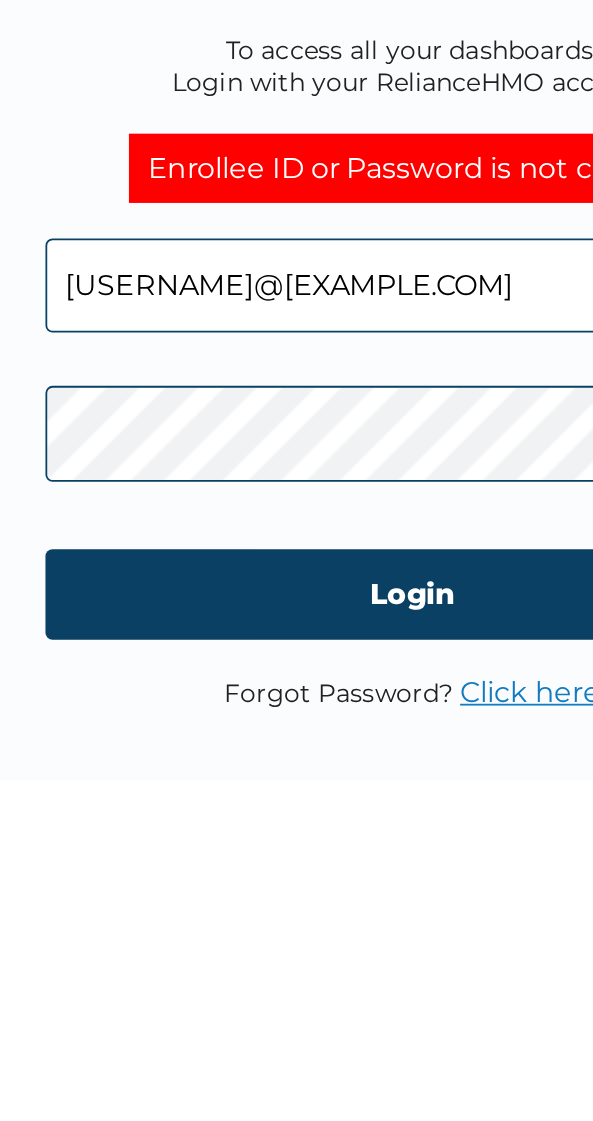 click on "Login" at bounding box center (296, 711) 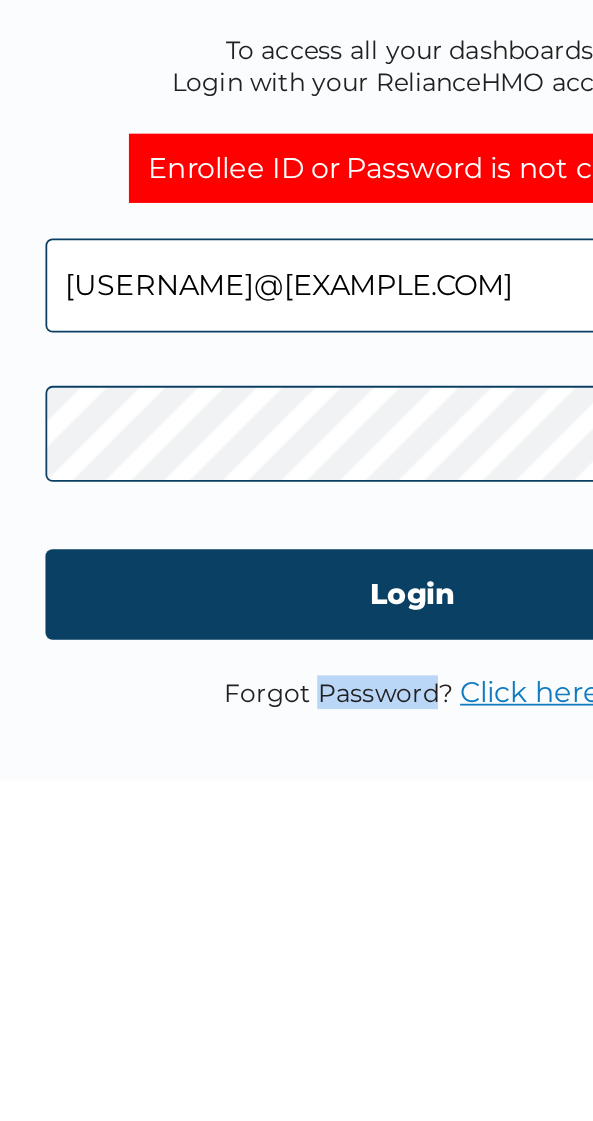 click on "Forgot Password?   Click here" at bounding box center [296, 766] 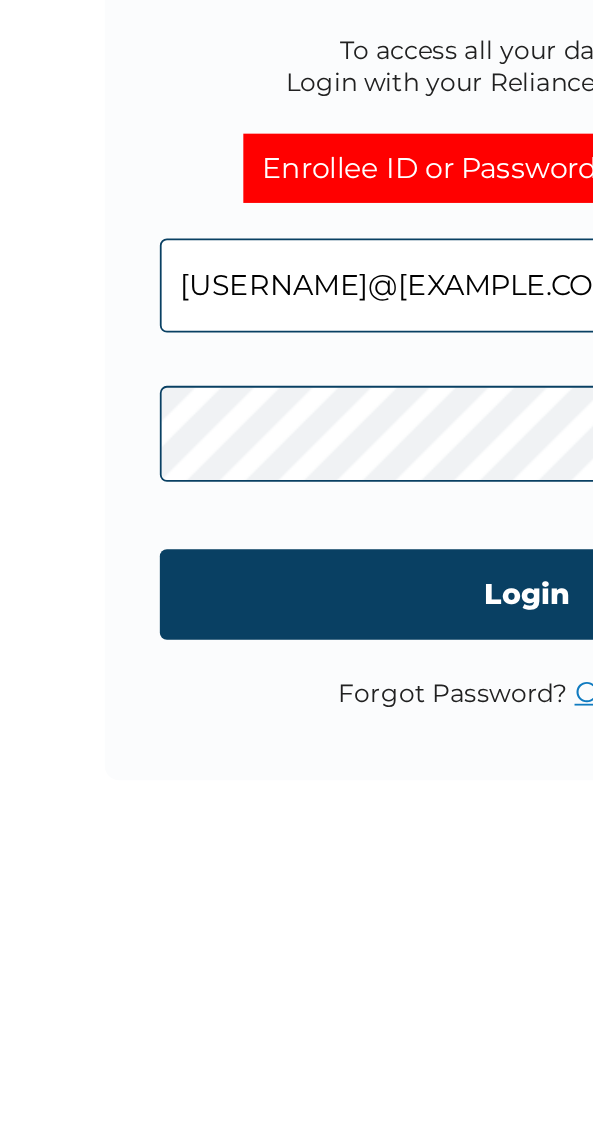 click on "Login" at bounding box center [296, 711] 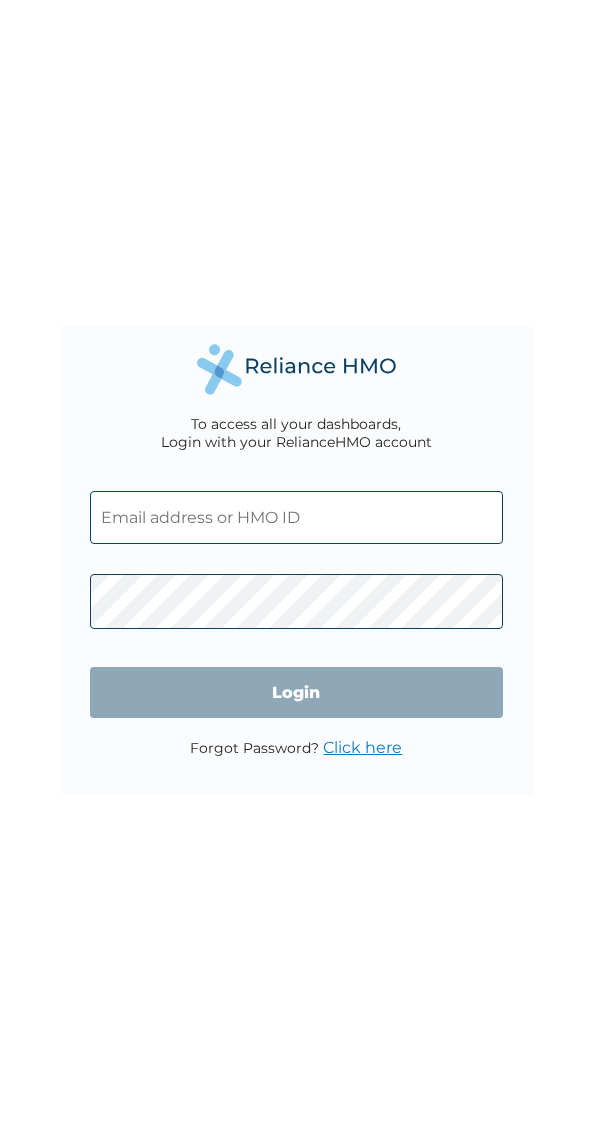 scroll, scrollTop: 0, scrollLeft: 0, axis: both 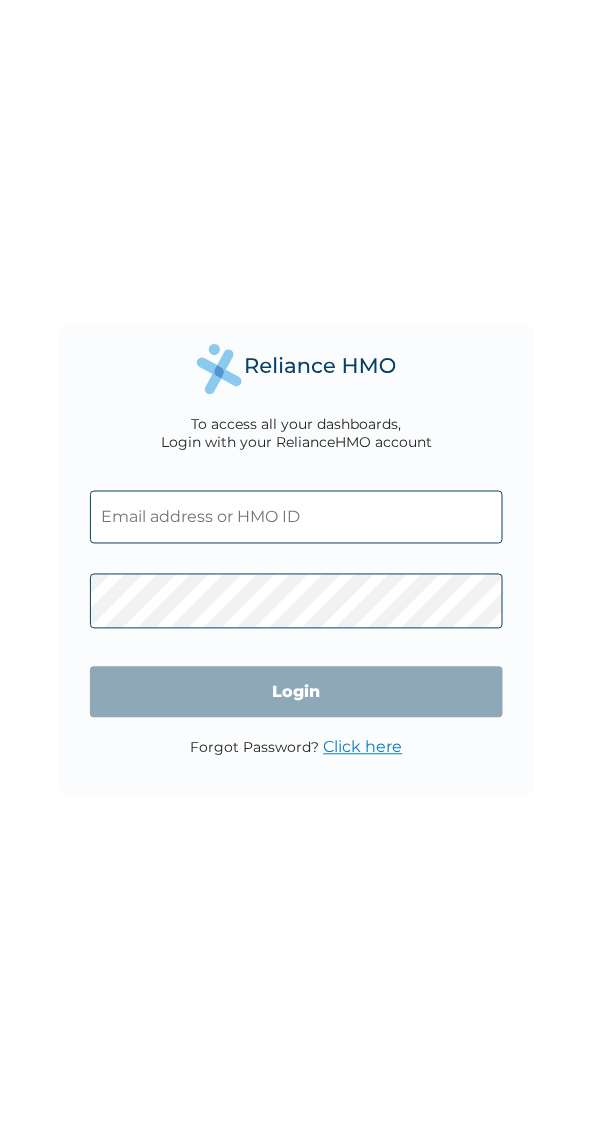 click at bounding box center (296, 517) 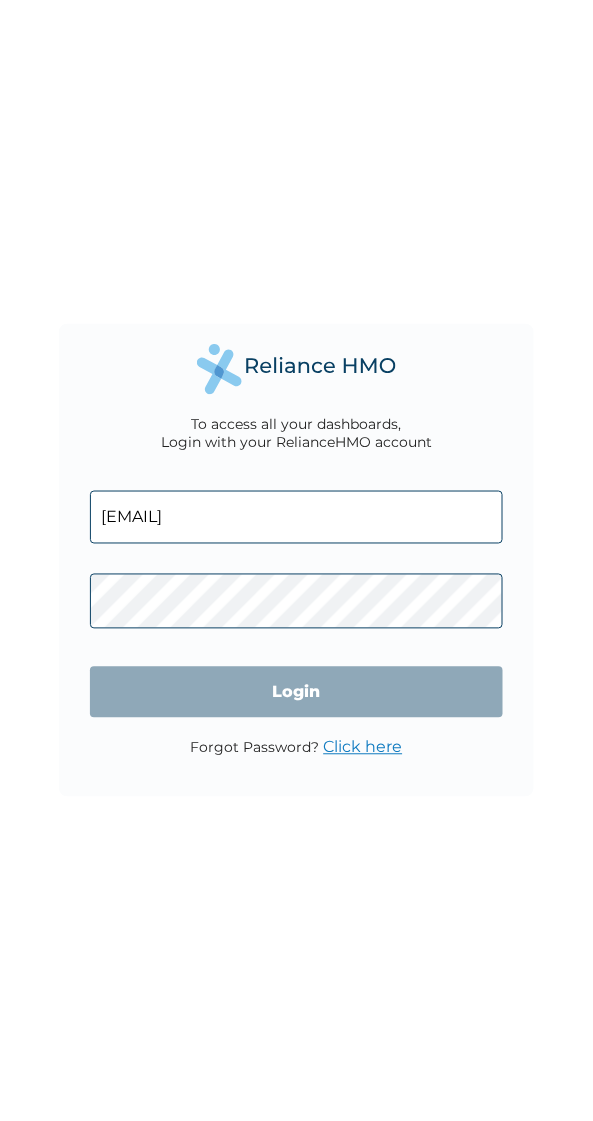 click on "Login" at bounding box center [296, 692] 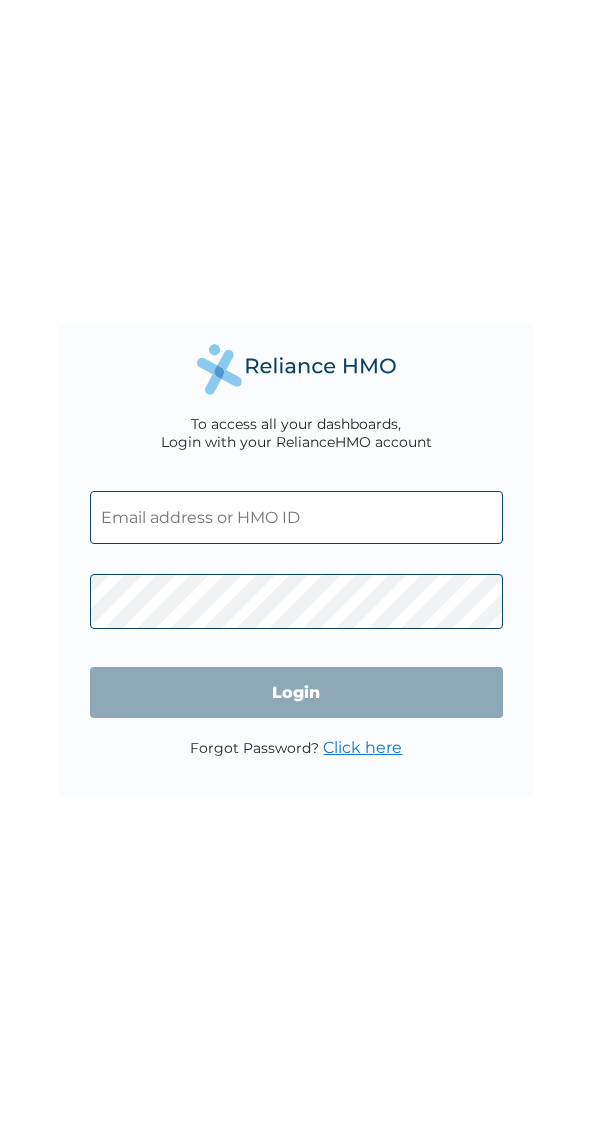 scroll, scrollTop: 0, scrollLeft: 0, axis: both 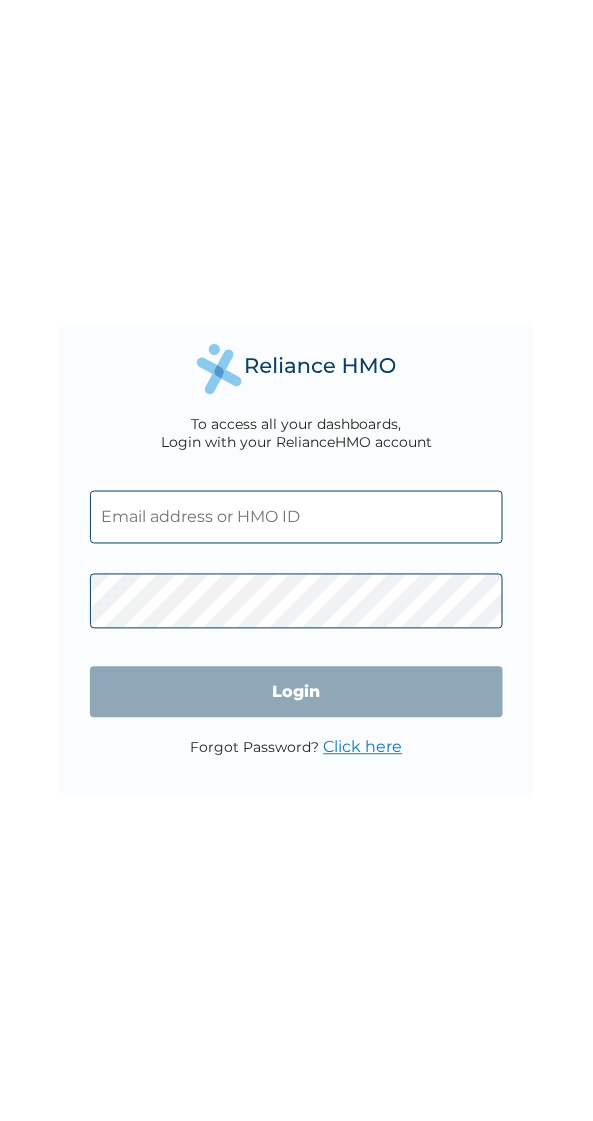 click at bounding box center [296, 517] 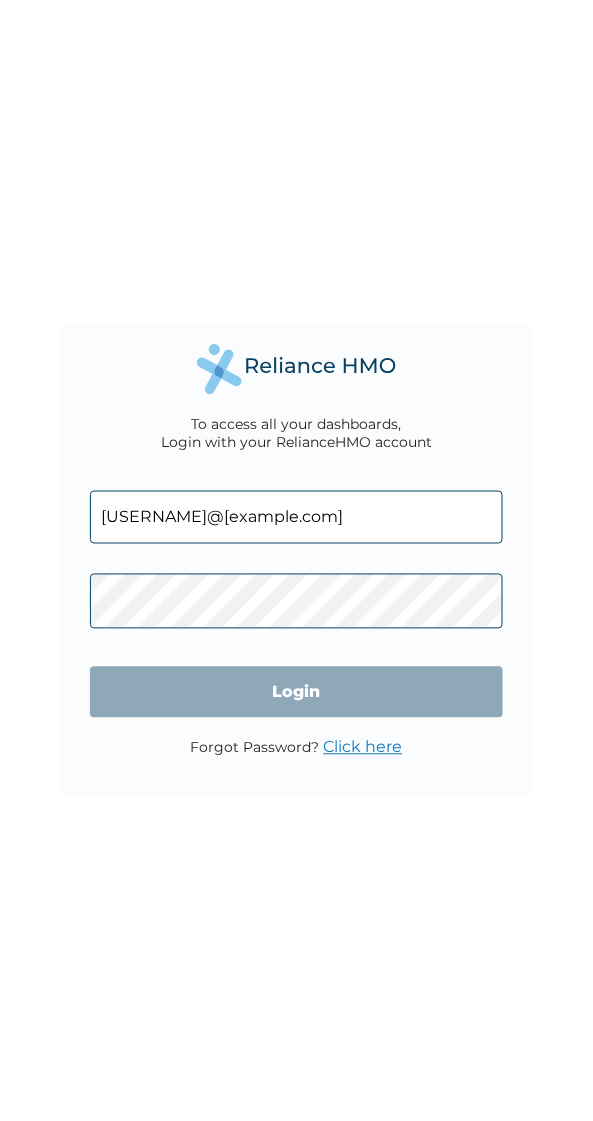 click on "Login" at bounding box center (296, 692) 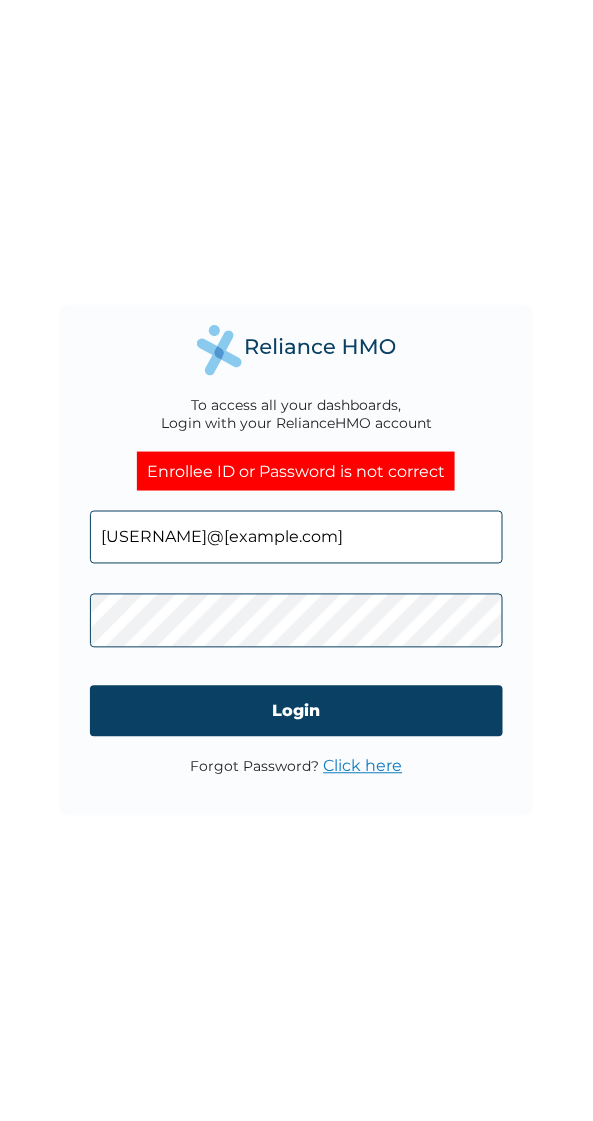 click on "Enrollee ID or Password is not correct" at bounding box center [296, 471] 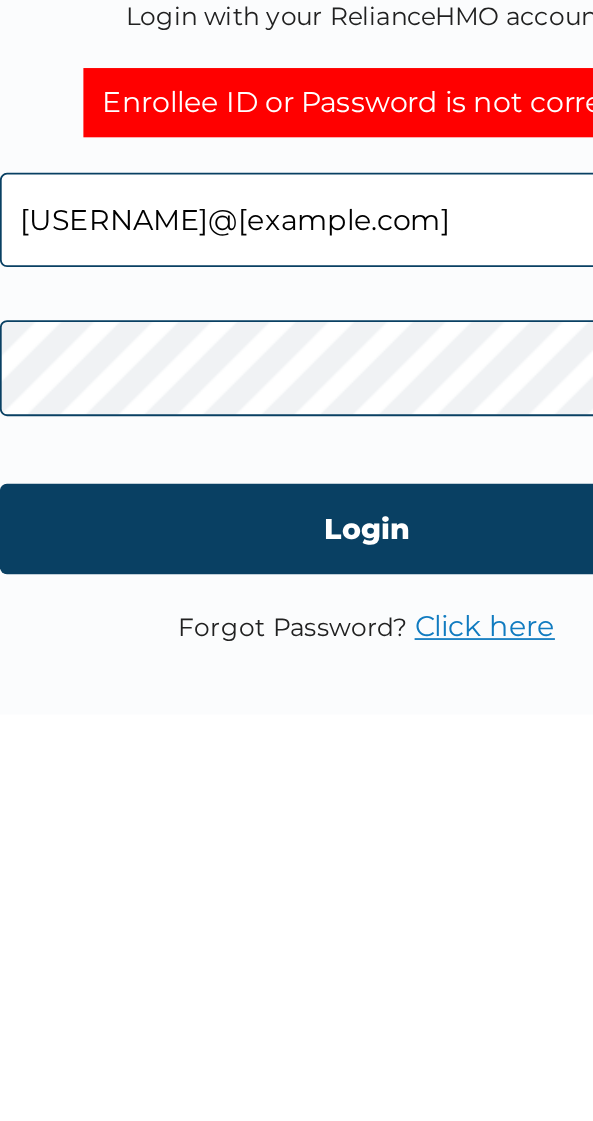 click on "Login" at bounding box center [296, 711] 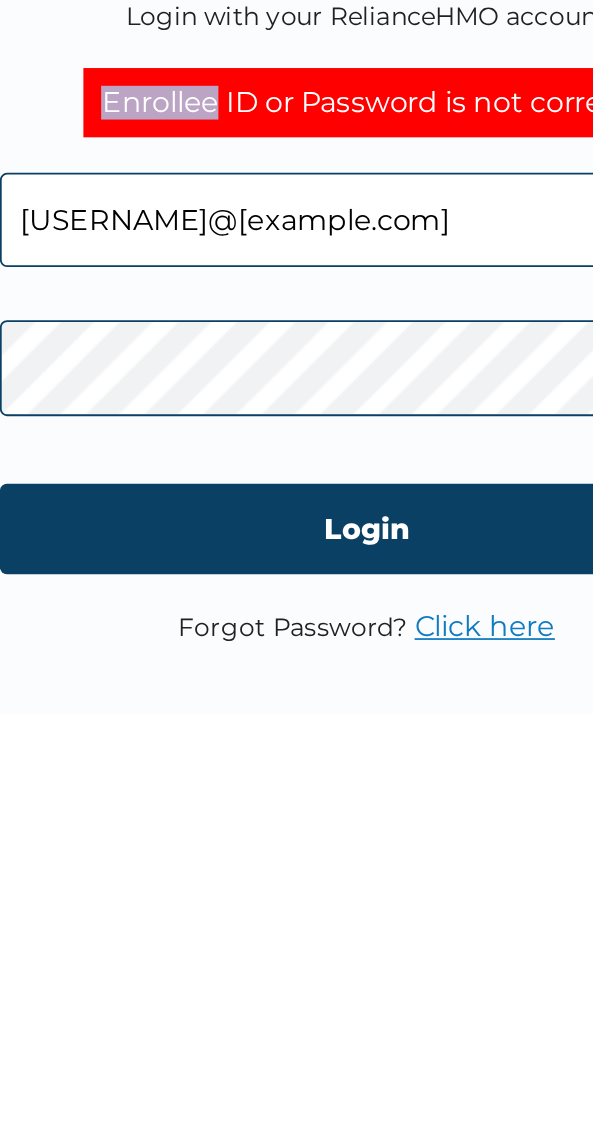 click on "Enrollee ID or Password is not correct" at bounding box center [296, 471] 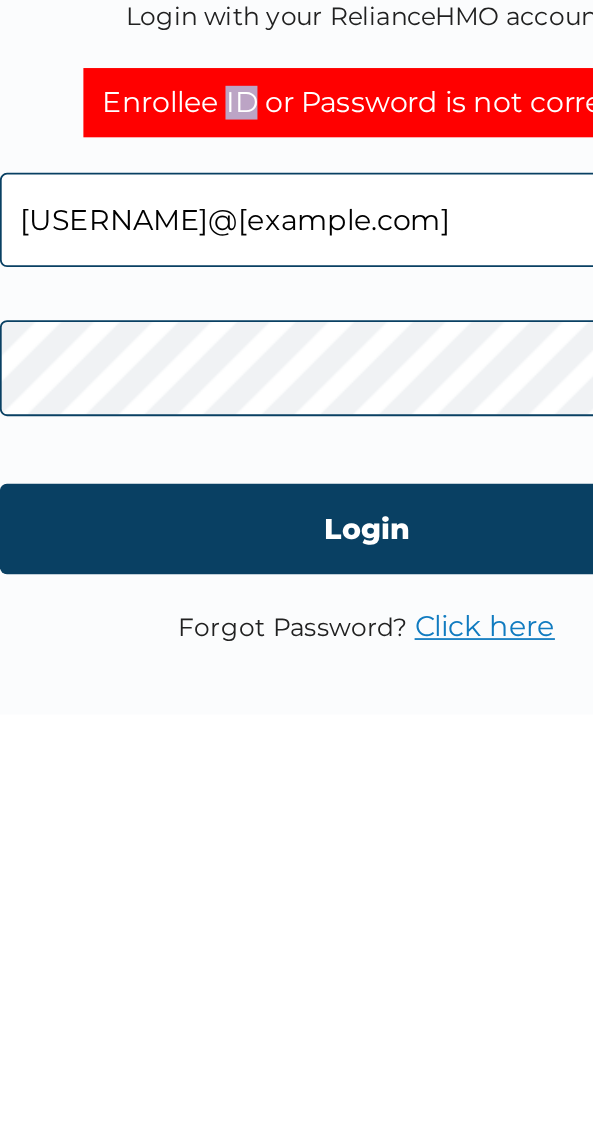 click on "Enrollee ID or Password is not correct" at bounding box center (296, 471) 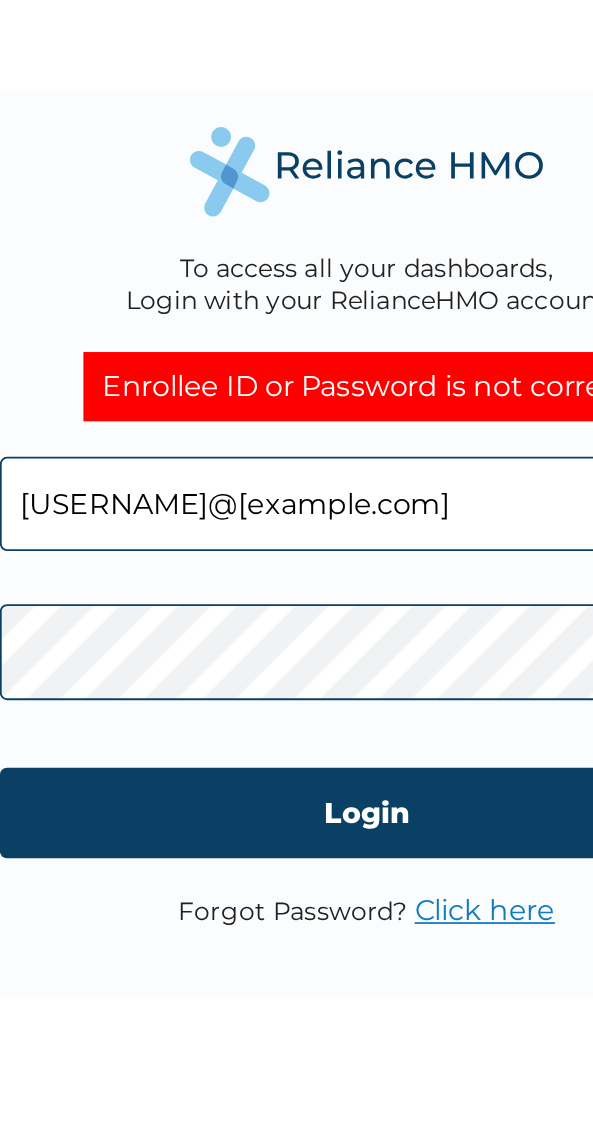 click on "To access all your dashboards, Login with your RelianceHMO account" at bounding box center (296, 414) 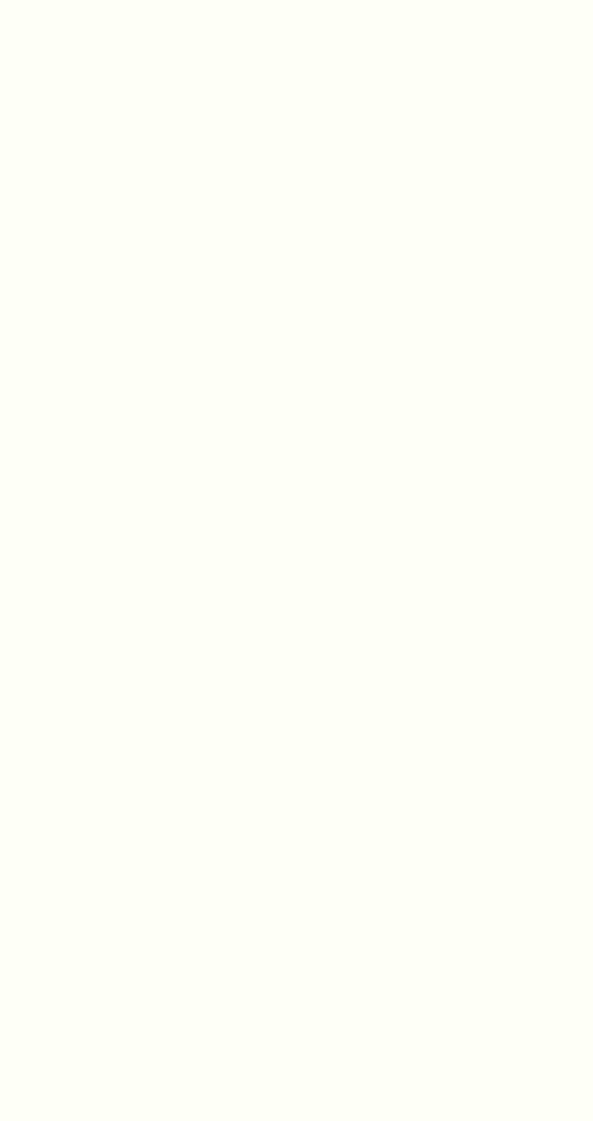 scroll, scrollTop: 0, scrollLeft: 0, axis: both 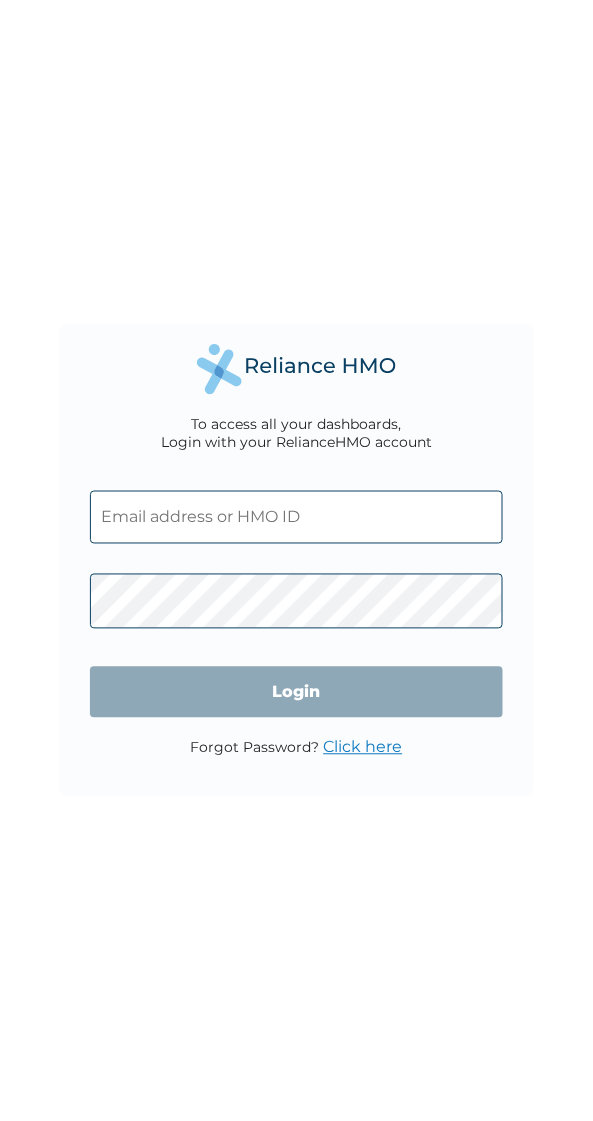 click at bounding box center [296, 517] 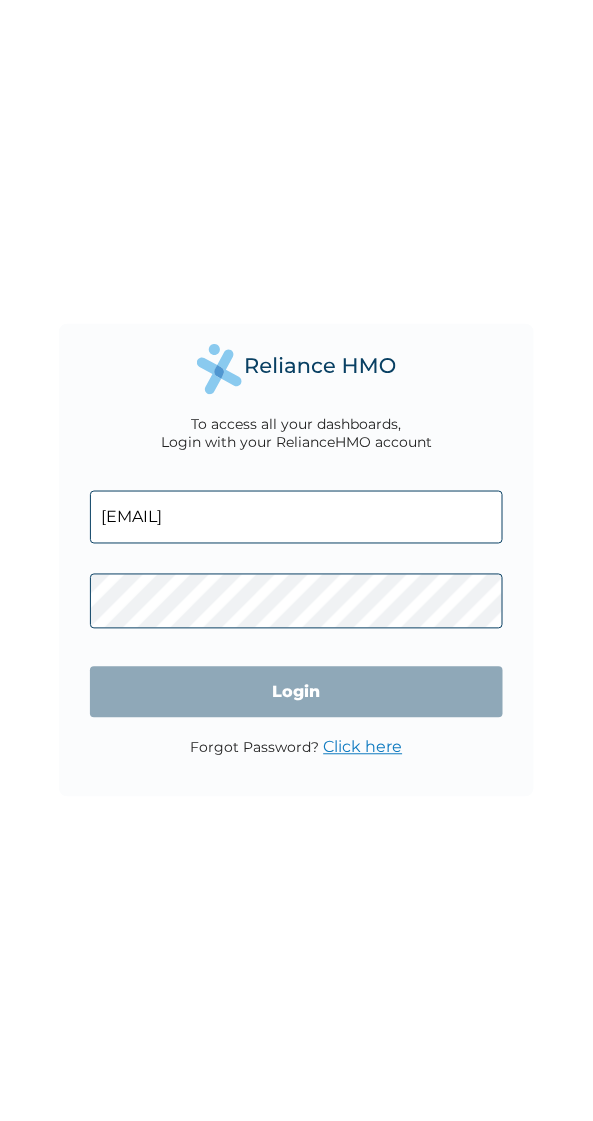 click on "Login" at bounding box center (296, 692) 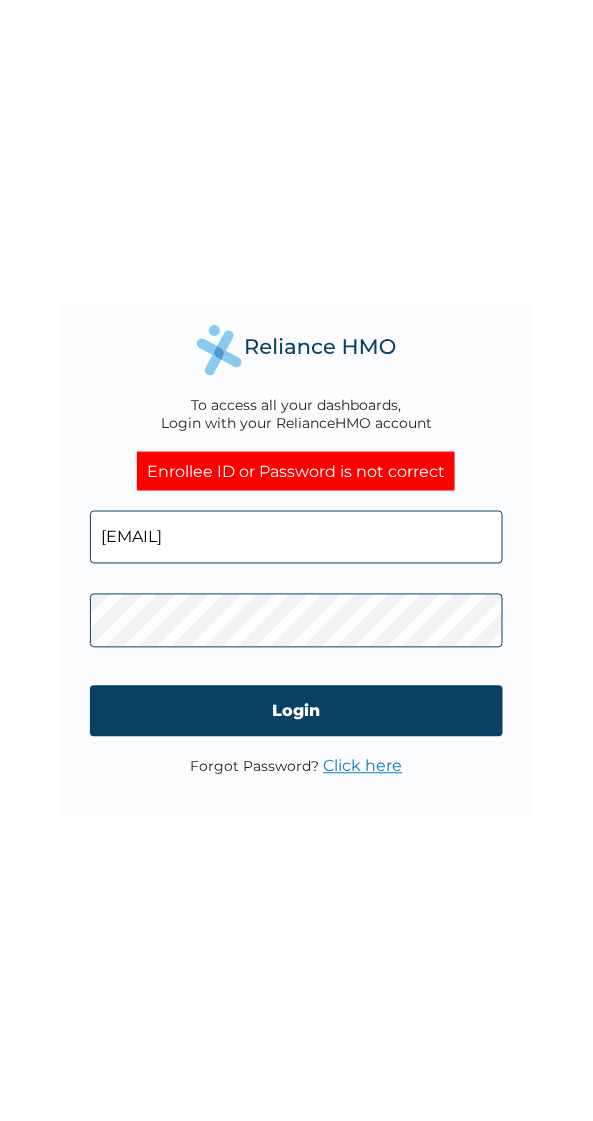 click on "Login" at bounding box center (296, 711) 